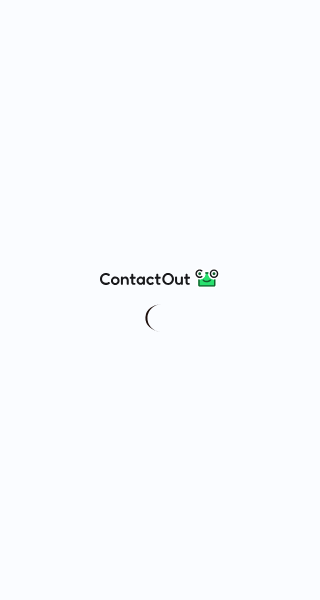 scroll, scrollTop: 0, scrollLeft: 0, axis: both 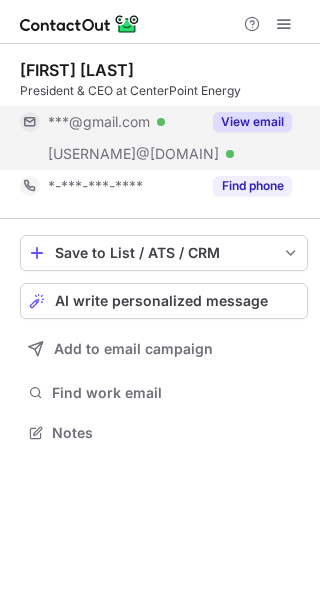click on "View email" at bounding box center (252, 122) 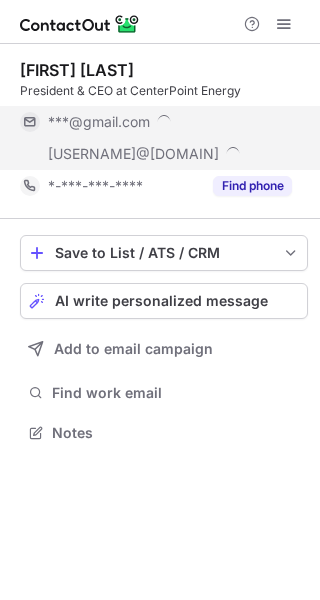 scroll, scrollTop: 10, scrollLeft: 10, axis: both 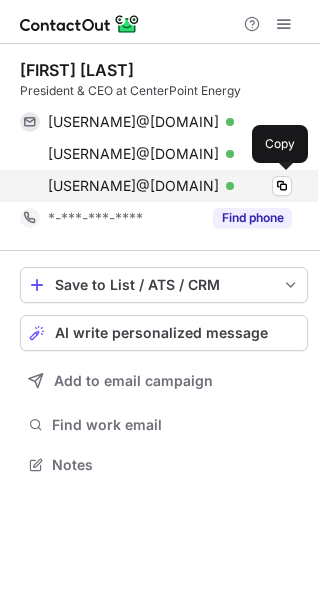 click on "jason.wells@centerpointenergy.com" at bounding box center (130, 186) 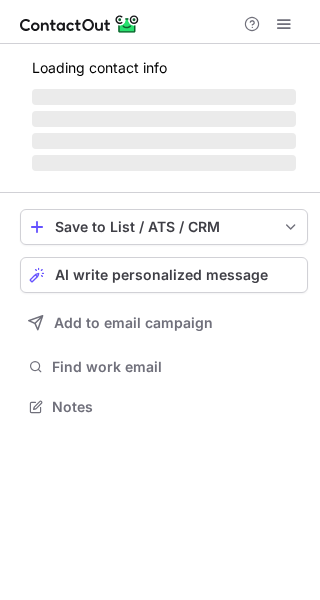 scroll, scrollTop: 0, scrollLeft: 0, axis: both 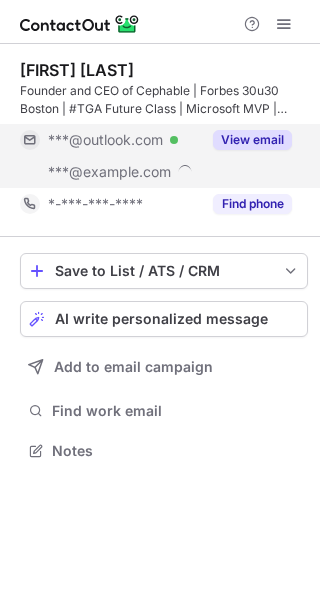 click on "View email" at bounding box center (252, 140) 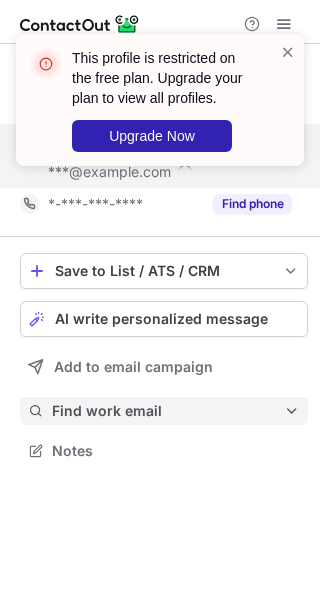 click on "Find work email" at bounding box center (164, 411) 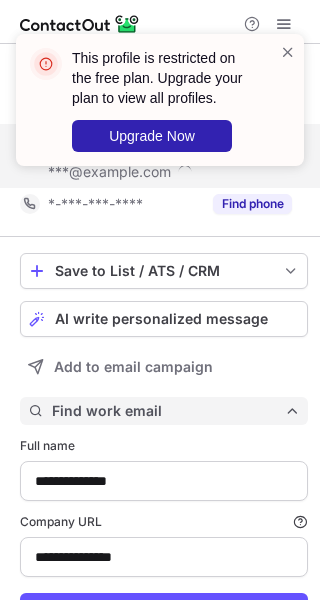 scroll, scrollTop: 10, scrollLeft: 10, axis: both 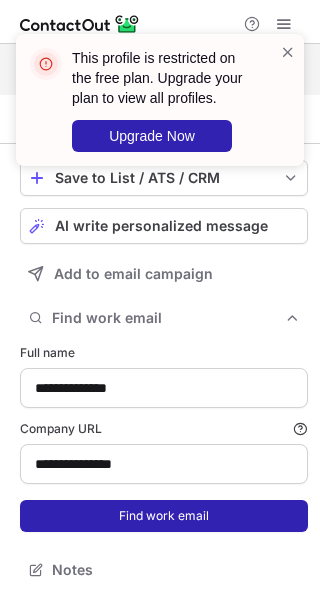 click on "Find work email" at bounding box center (164, 516) 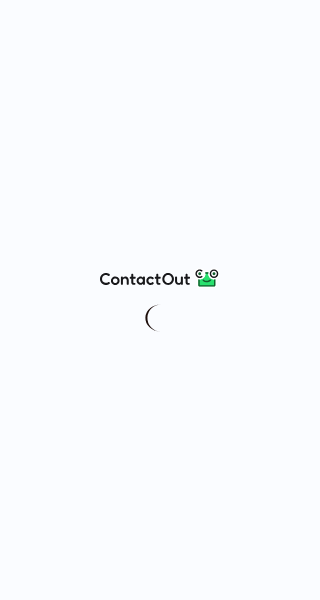 scroll, scrollTop: 0, scrollLeft: 0, axis: both 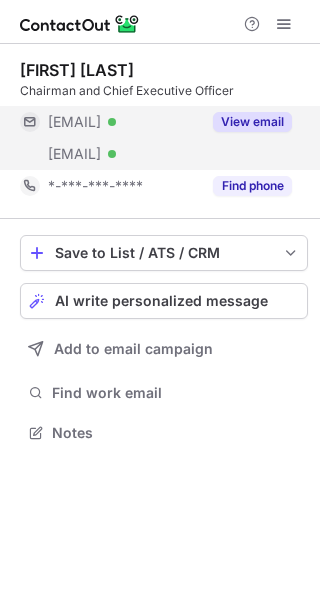 click on "View email" at bounding box center [252, 122] 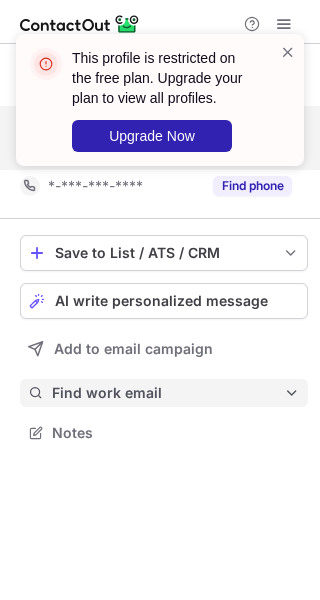click on "Find work email" at bounding box center [168, 393] 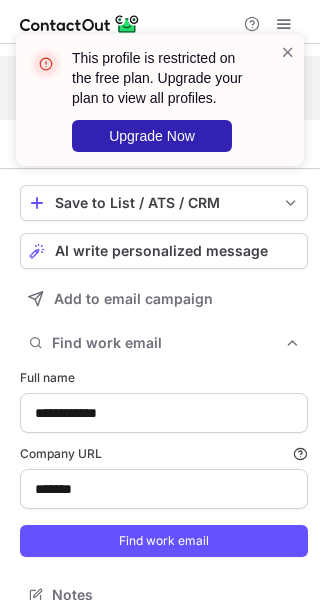 scroll, scrollTop: 75, scrollLeft: 0, axis: vertical 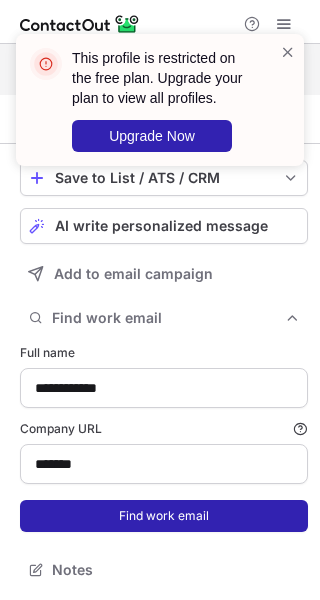 click on "Find work email" at bounding box center (164, 516) 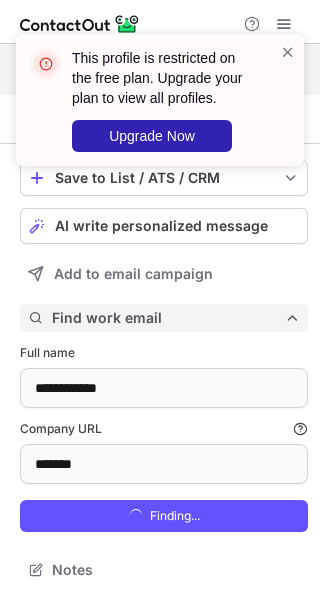 scroll, scrollTop: 10, scrollLeft: 10, axis: both 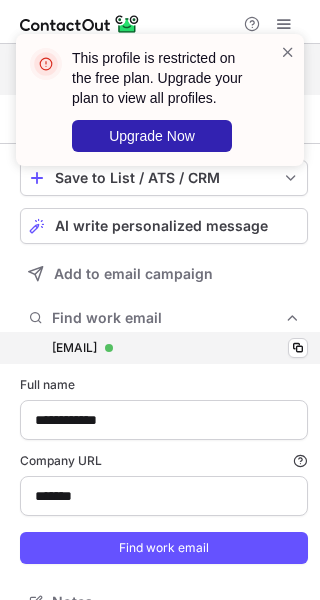 click on "james.foster@crl.com james.foster@crl.com Verified Copy" at bounding box center (164, 348) 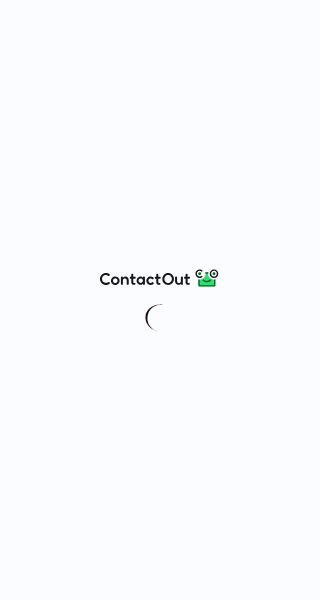scroll, scrollTop: 0, scrollLeft: 0, axis: both 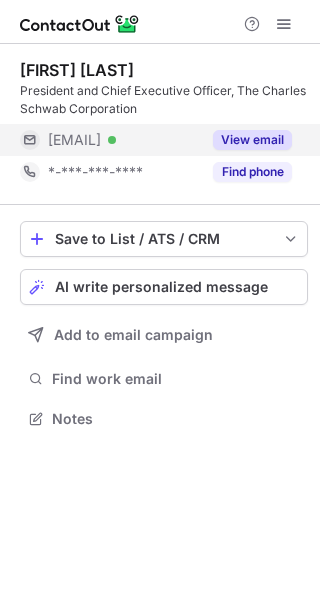click on "View email" at bounding box center (252, 140) 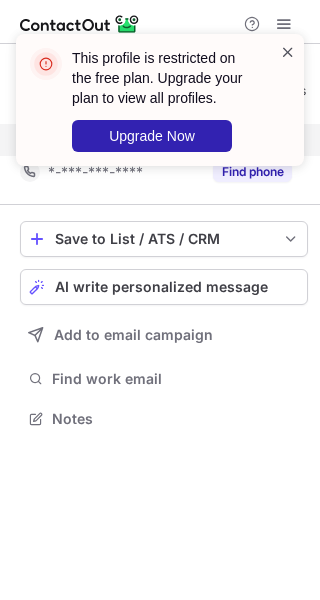 click at bounding box center (288, 52) 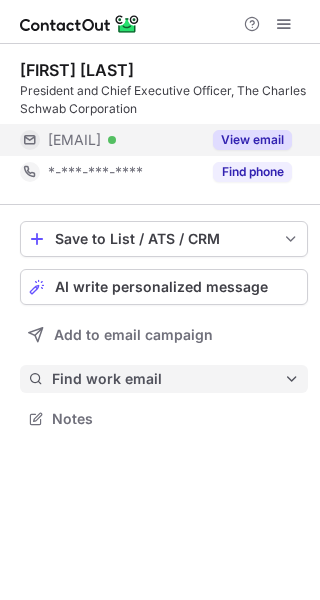click on "Find work email" at bounding box center [168, 379] 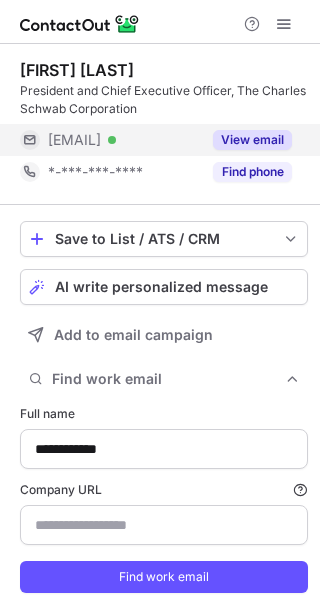 scroll, scrollTop: 10, scrollLeft: 10, axis: both 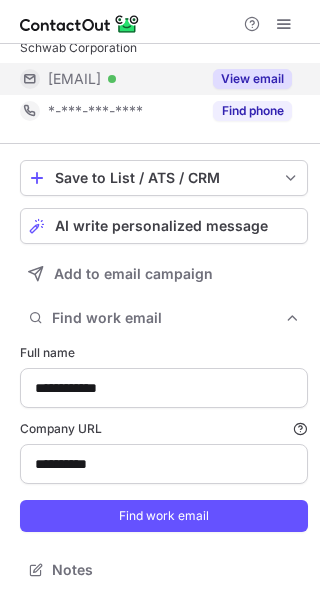 click on "**********" at bounding box center [164, 438] 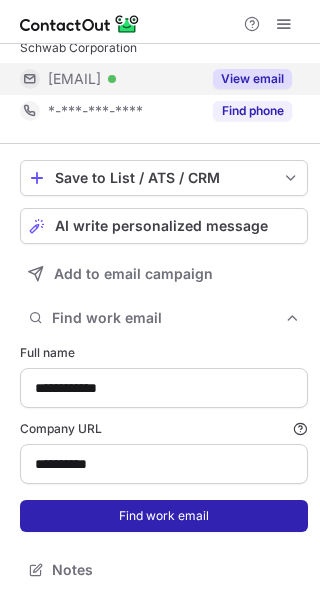 click on "Find work email" at bounding box center (164, 516) 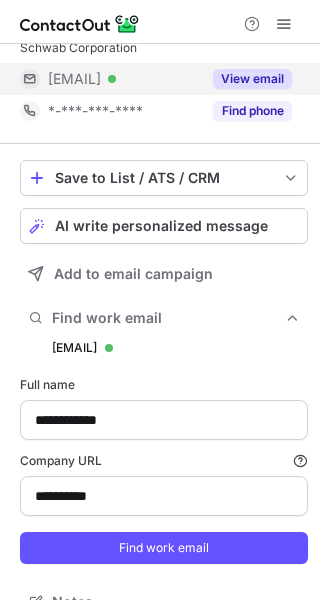 scroll, scrollTop: 10, scrollLeft: 10, axis: both 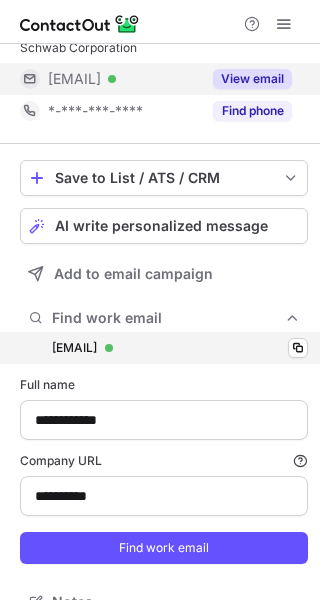 click on "[EMAIL]" at bounding box center (74, 348) 